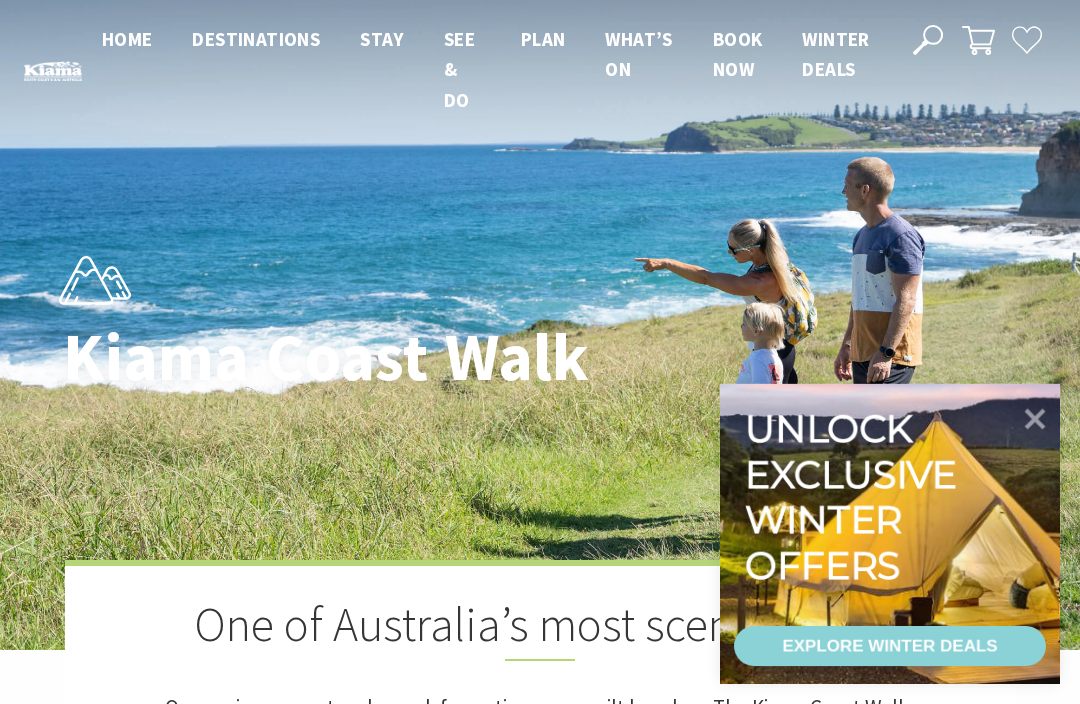 scroll, scrollTop: 0, scrollLeft: 0, axis: both 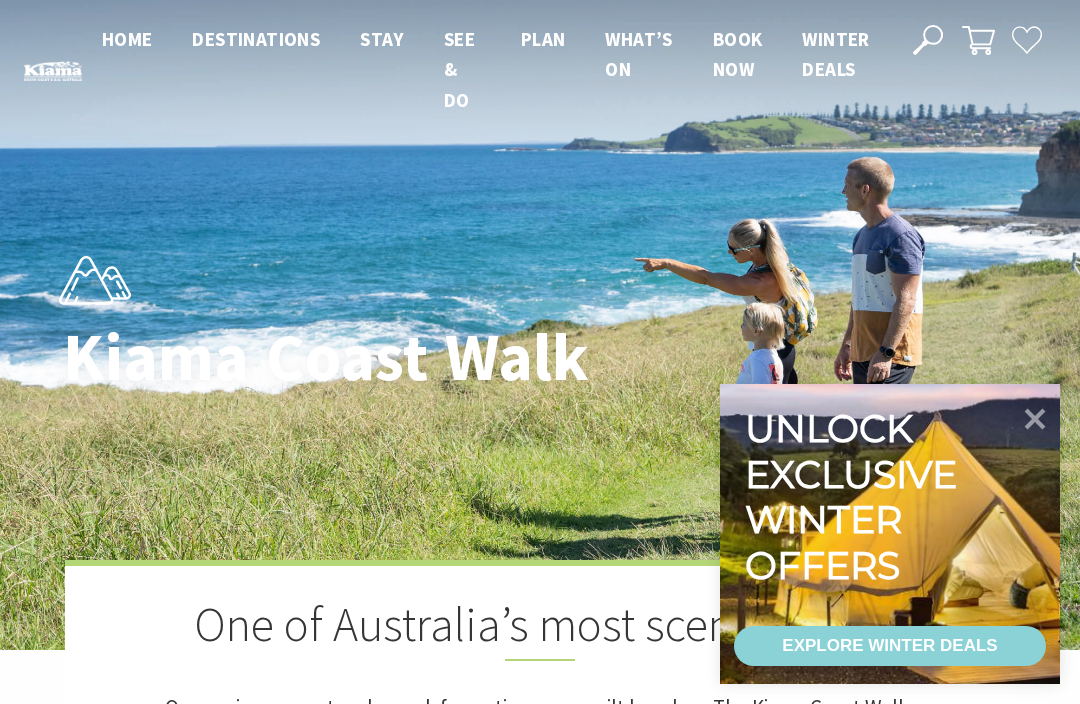 click 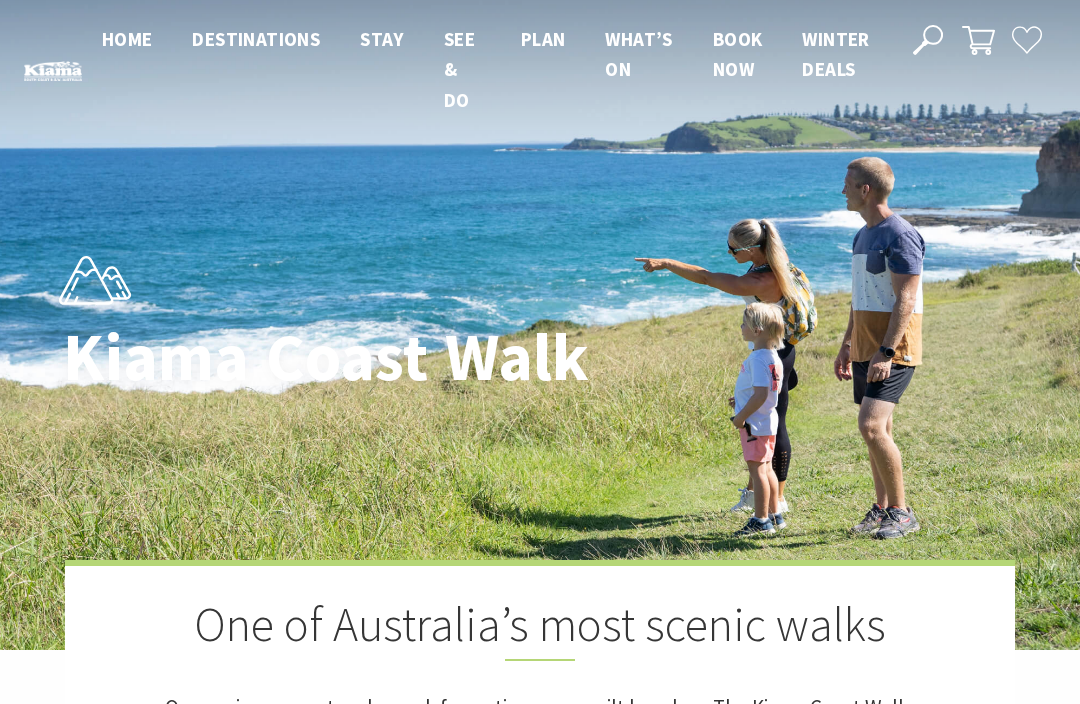 scroll, scrollTop: 10, scrollLeft: 10, axis: both 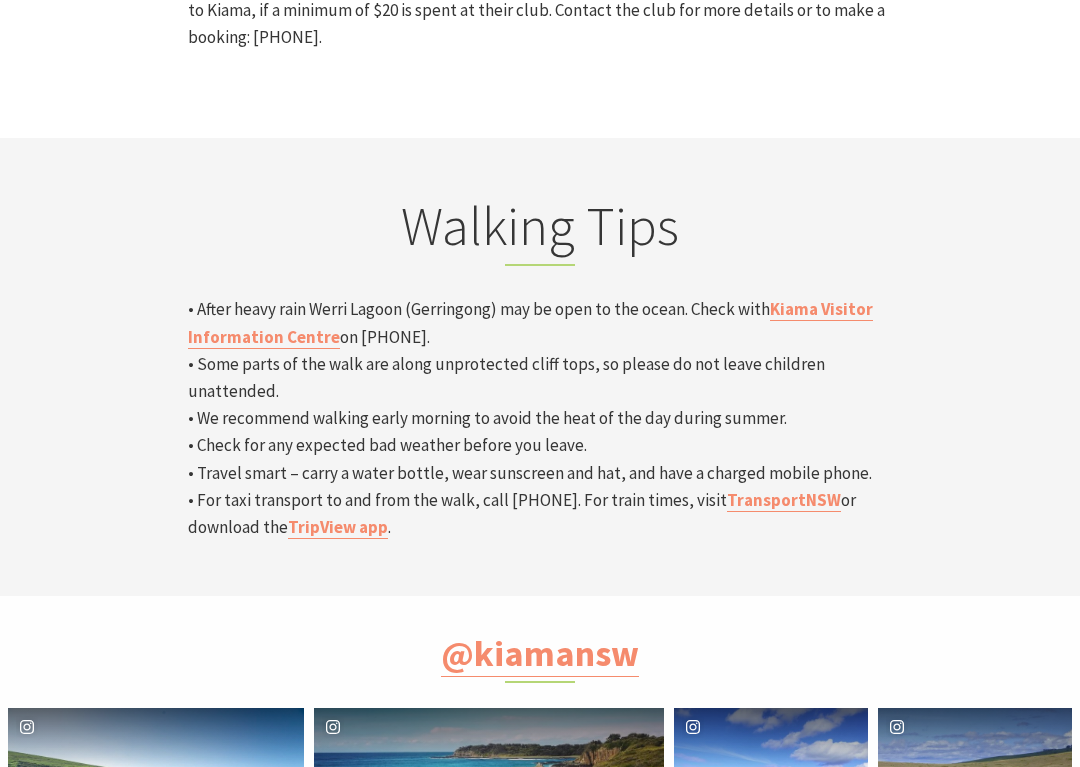 click on "@kiamansw" at bounding box center [540, 647] 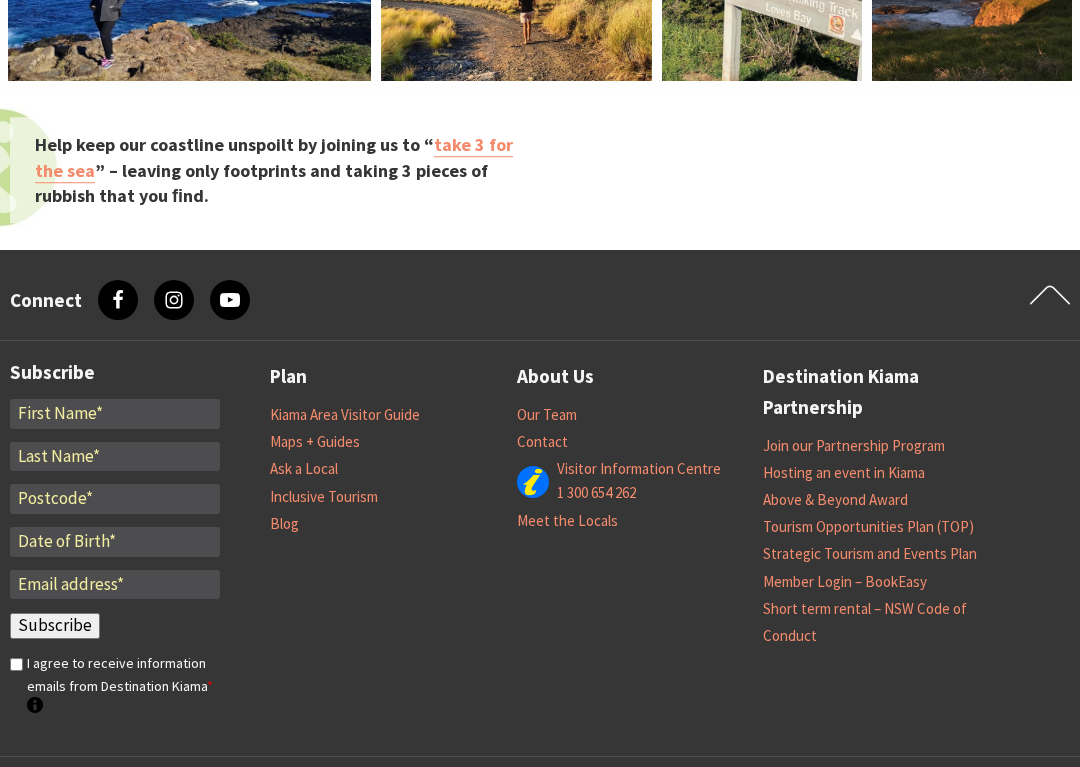 scroll, scrollTop: 7603, scrollLeft: 0, axis: vertical 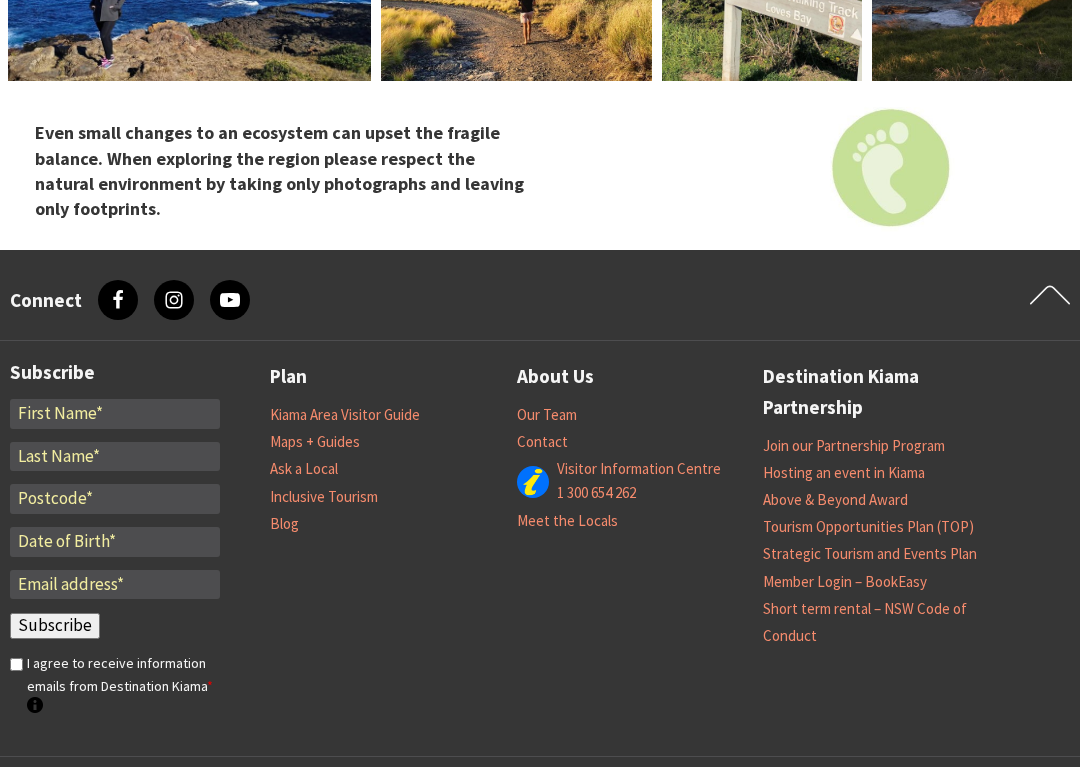 click on "Plan
Kiama Area Visitor Guide
Maps + Guides
Ask a Local
Inclusive Tourism
Blog
About Us
Our Team
Contact
Visitor Information Centre 1 300 654 262
Meet the Locals
Destination Kiama Partnership
Join our Partnership Program
Hosting an event in Kiama
Above & Beyond Award
Tourism Opportunities Plan (TOP)
Strategic Tourism and Events Plan
Member Login – BookEasy
Short term rental – NSW Code of Conduct" at bounding box center (640, 548) 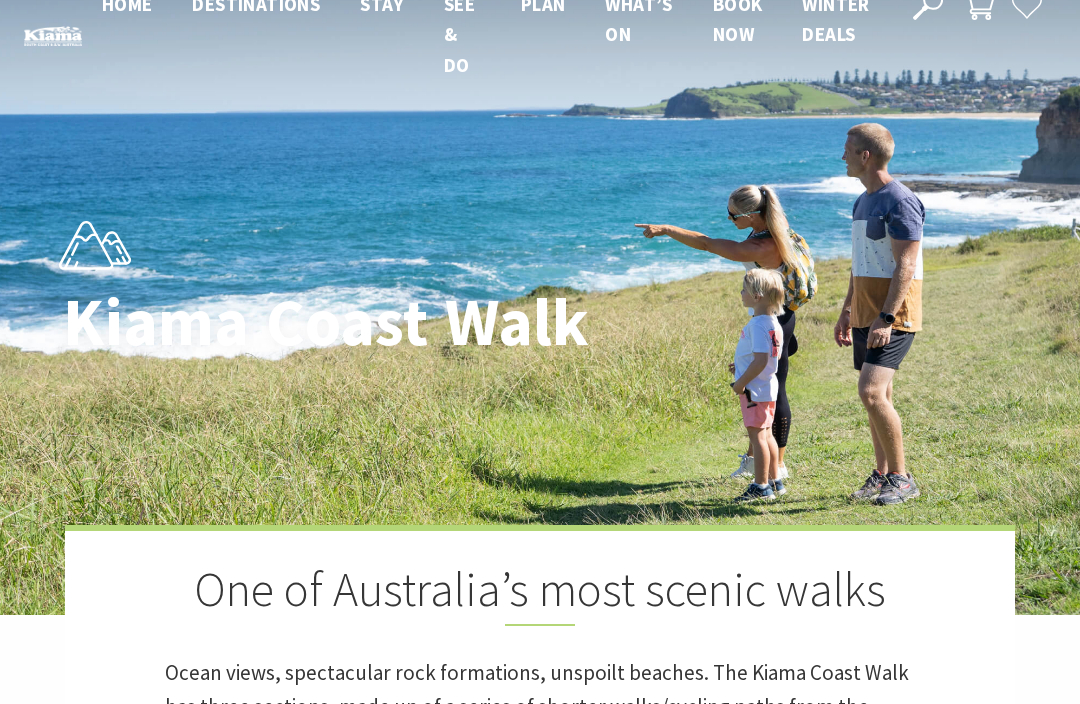 scroll, scrollTop: 0, scrollLeft: 0, axis: both 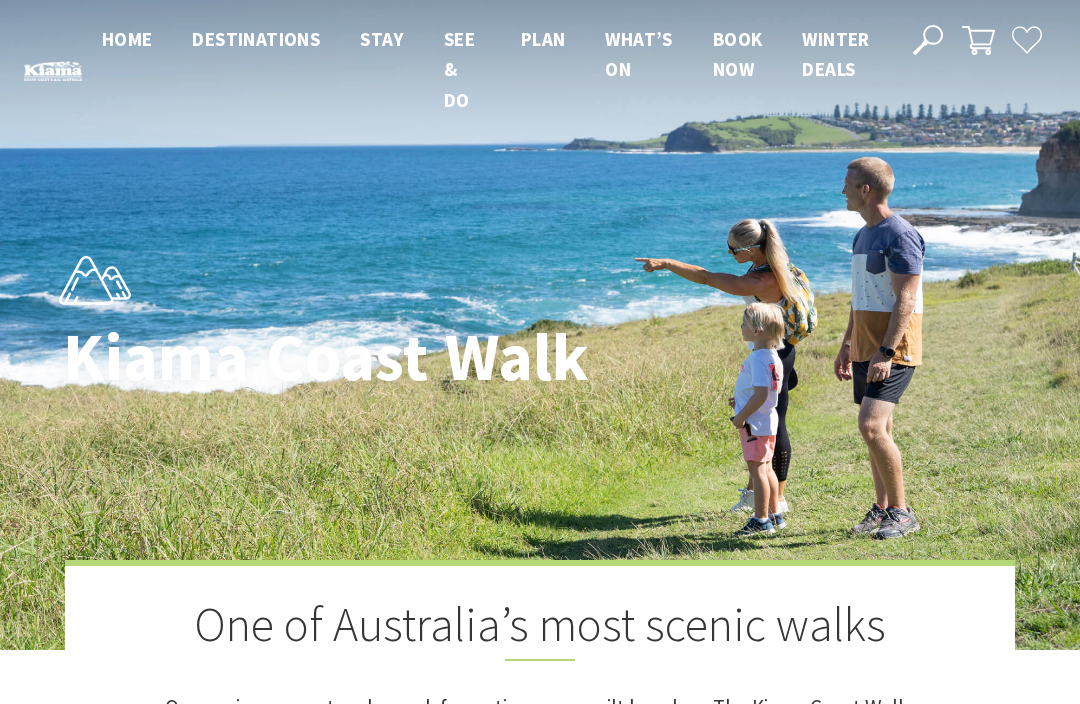 click on "Book now" at bounding box center [738, 54] 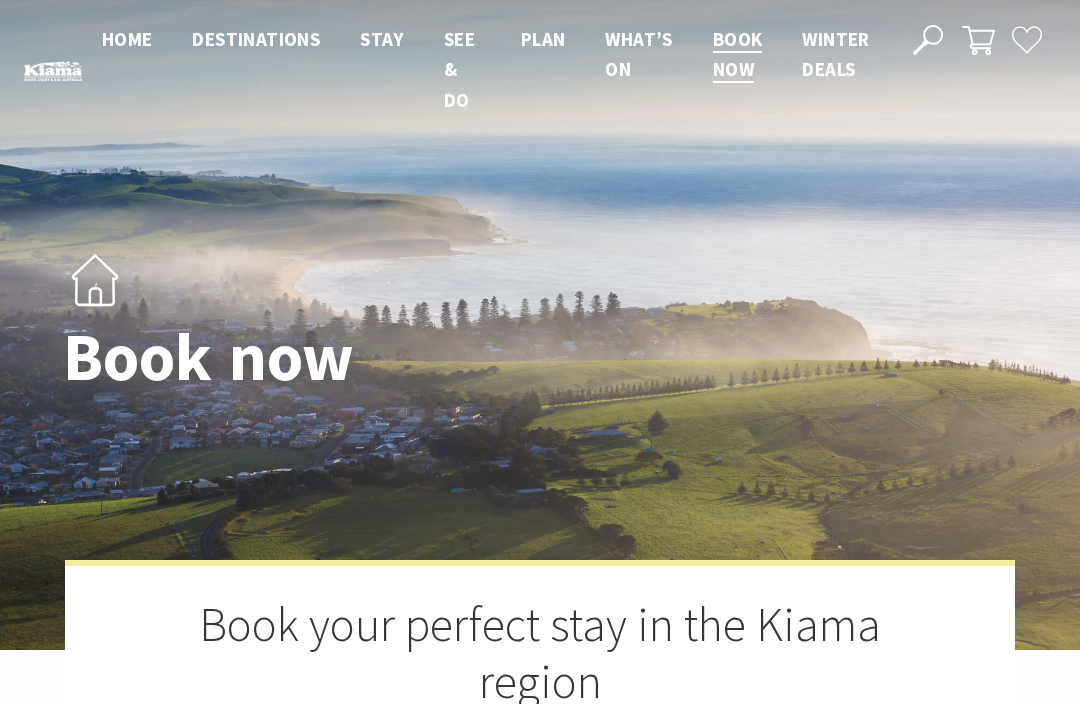 scroll, scrollTop: 0, scrollLeft: 0, axis: both 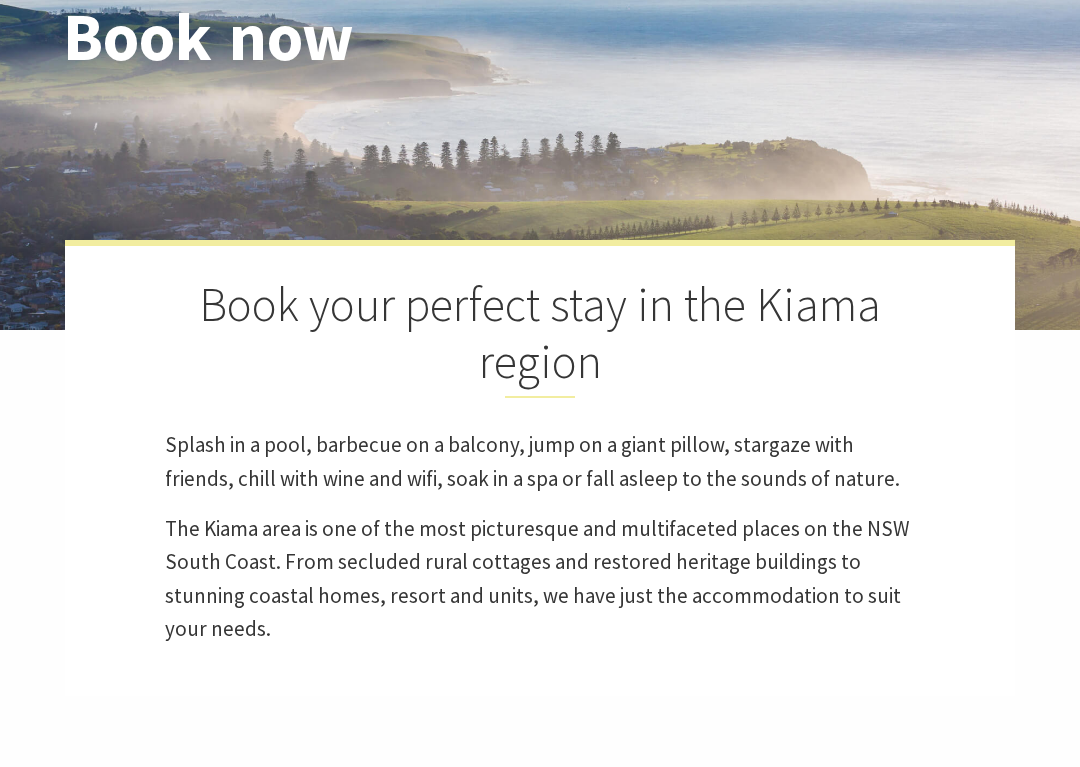 click on "Book now
Book your perfect stay in the Kiama region
Splash in a pool, barbecue on a balcony, jump on a giant pillow, stargaze with friends, chill with wine and wifi, soak in a spa or fall asleep to the sounds of nature.
The Kiama area is one of the most picturesque and multifaceted places on the NSW South Coast. From secluded rural cottages and restored heritage buildings to stunning coastal homes, resort and units, we have just the accommodation to suit your needs." at bounding box center (540, 233) 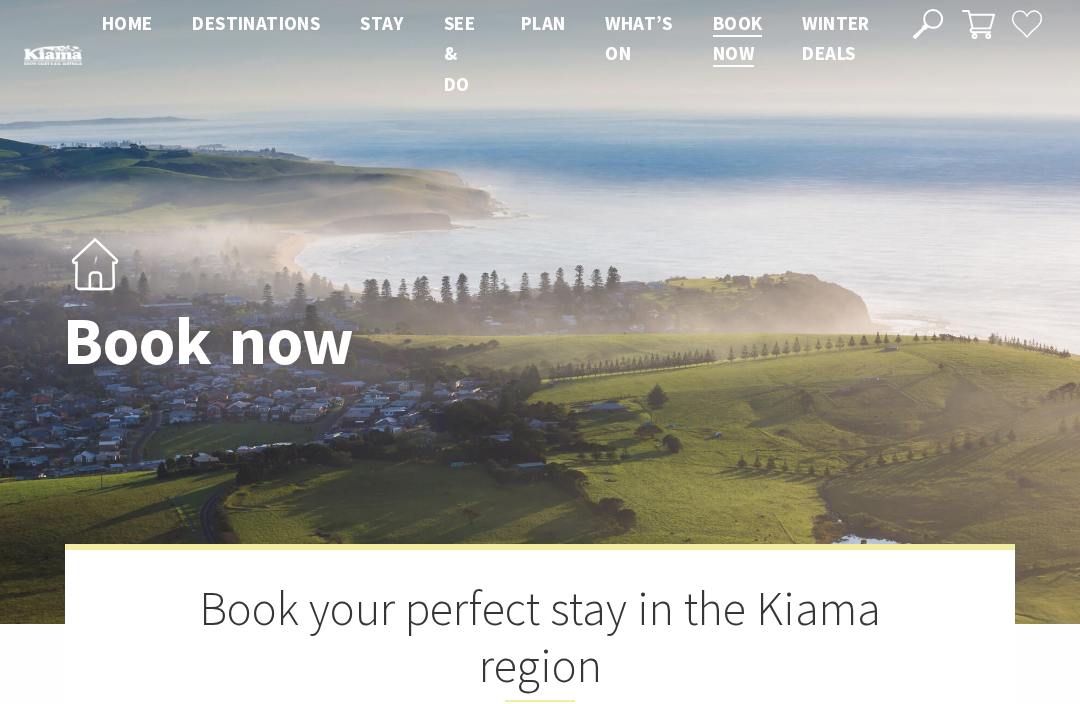 scroll, scrollTop: 0, scrollLeft: 0, axis: both 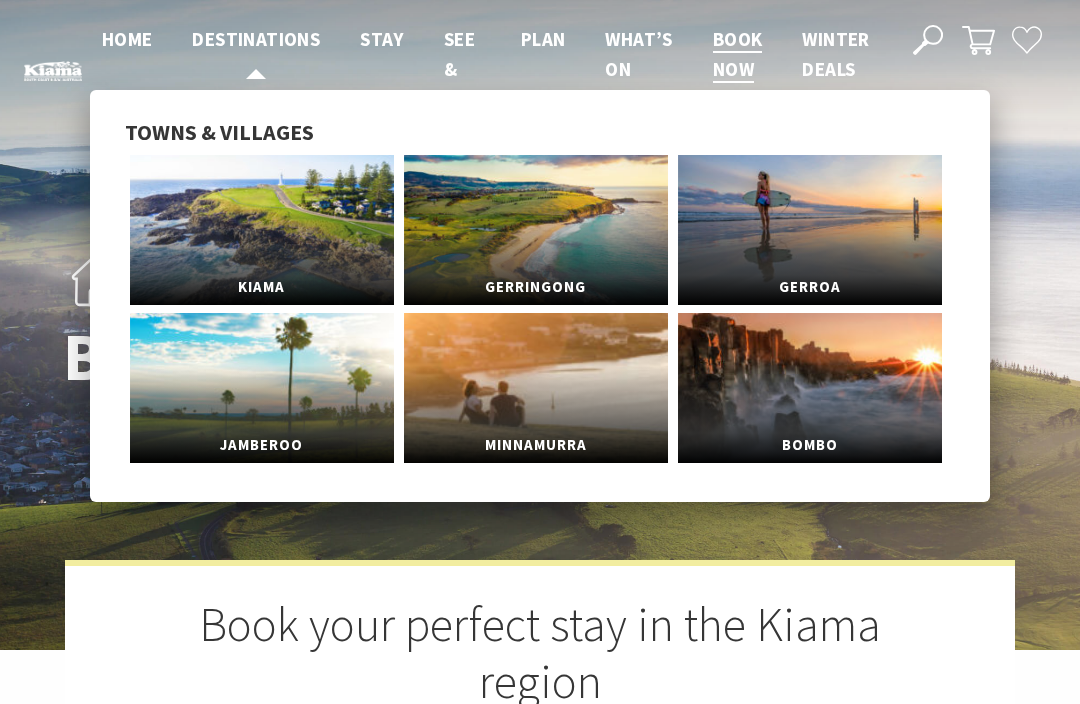 click on "Destinations" at bounding box center [256, 39] 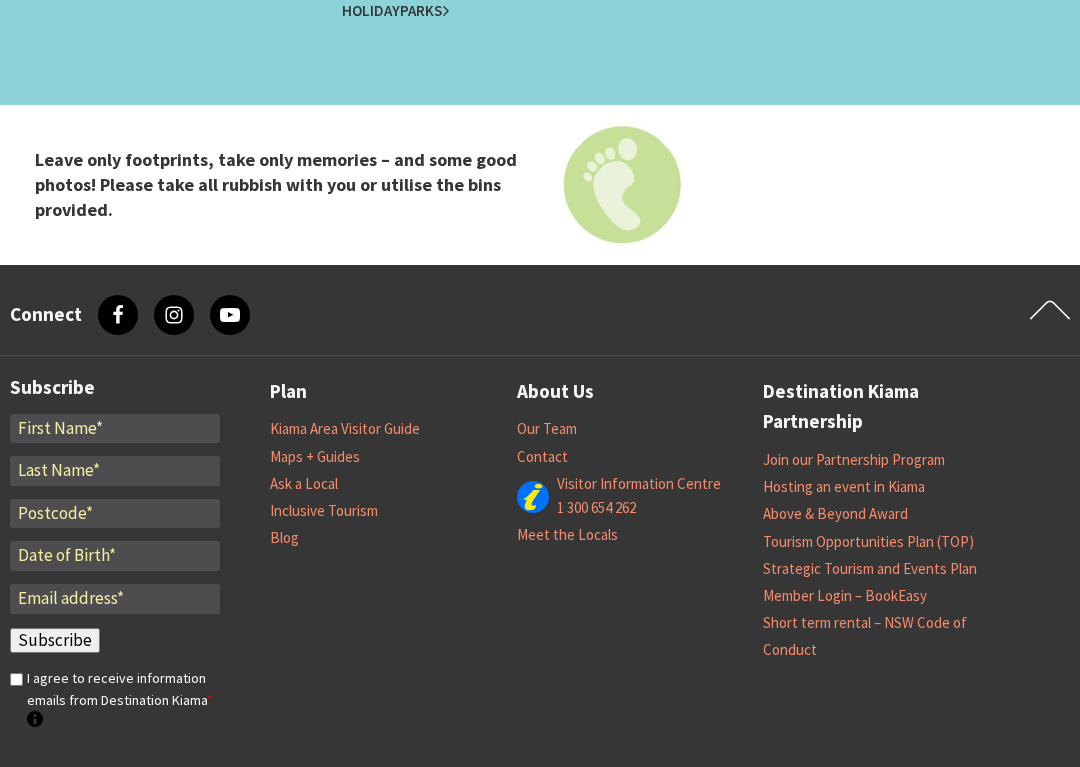 scroll, scrollTop: 4520, scrollLeft: 0, axis: vertical 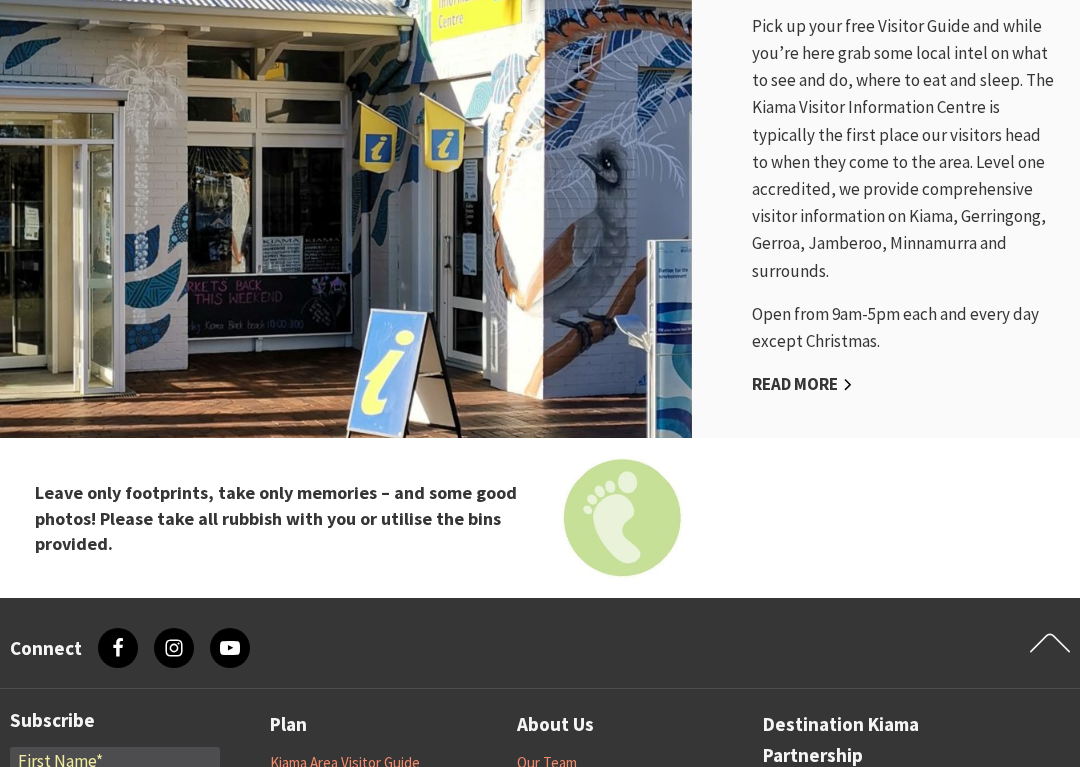 click on "Read More" at bounding box center (802, 384) 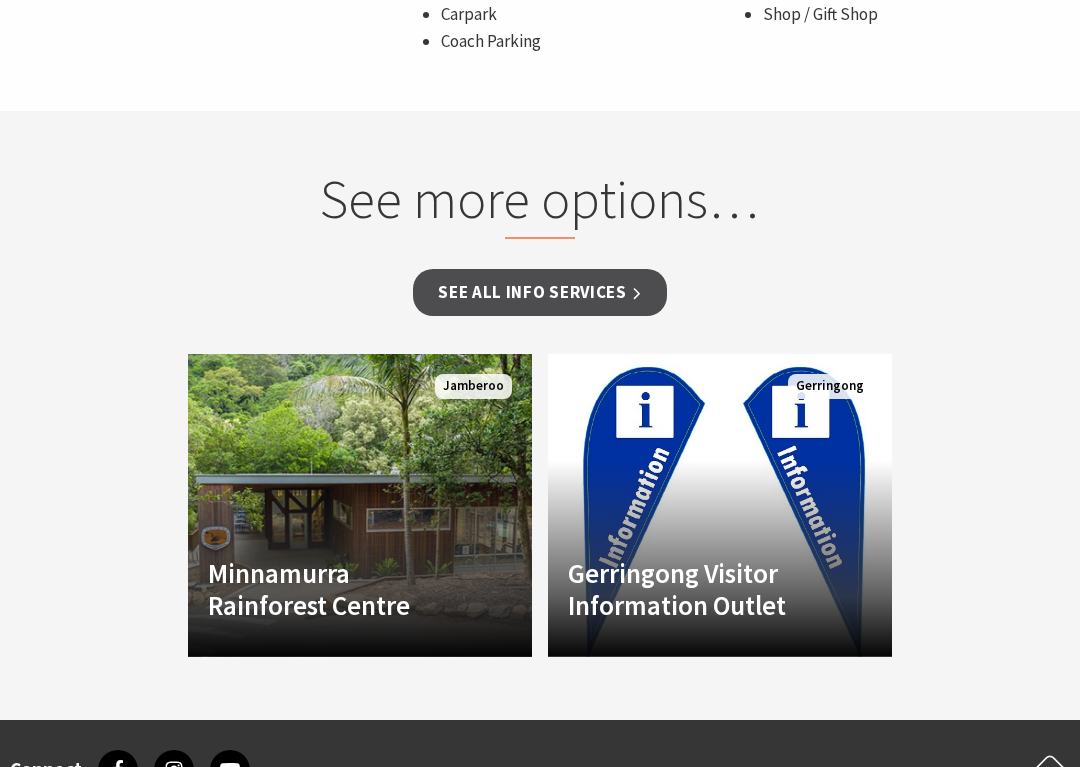 scroll, scrollTop: 1594, scrollLeft: 0, axis: vertical 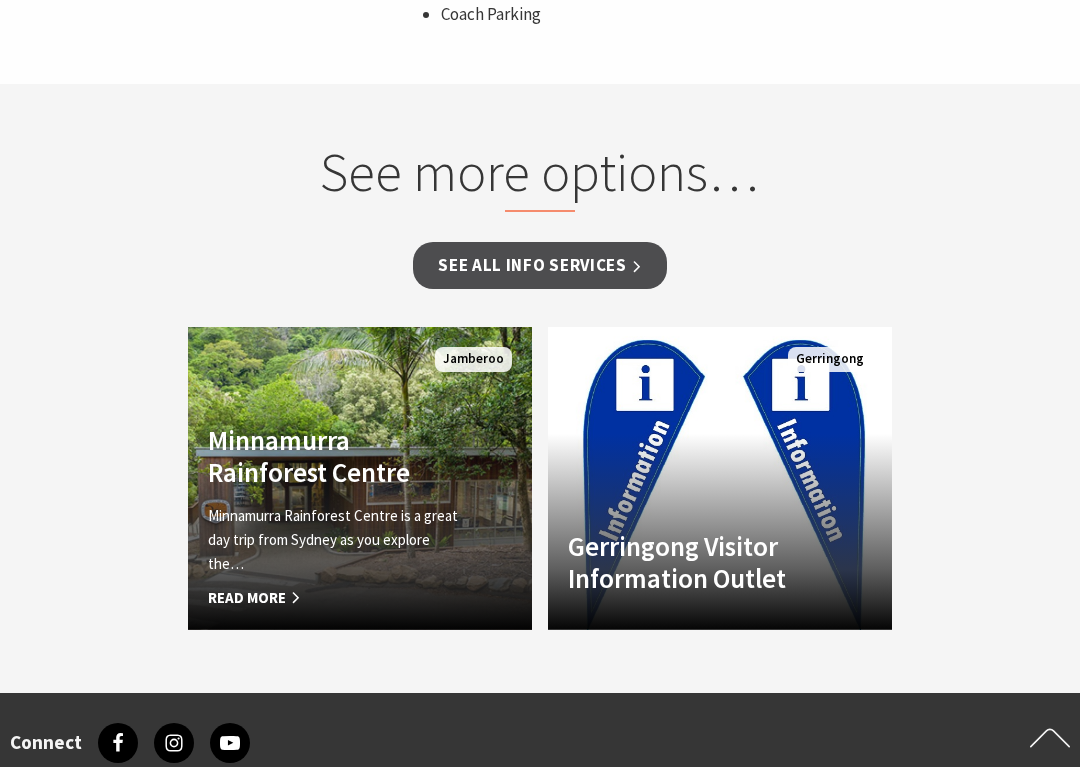 click on "Read More" at bounding box center [334, 598] 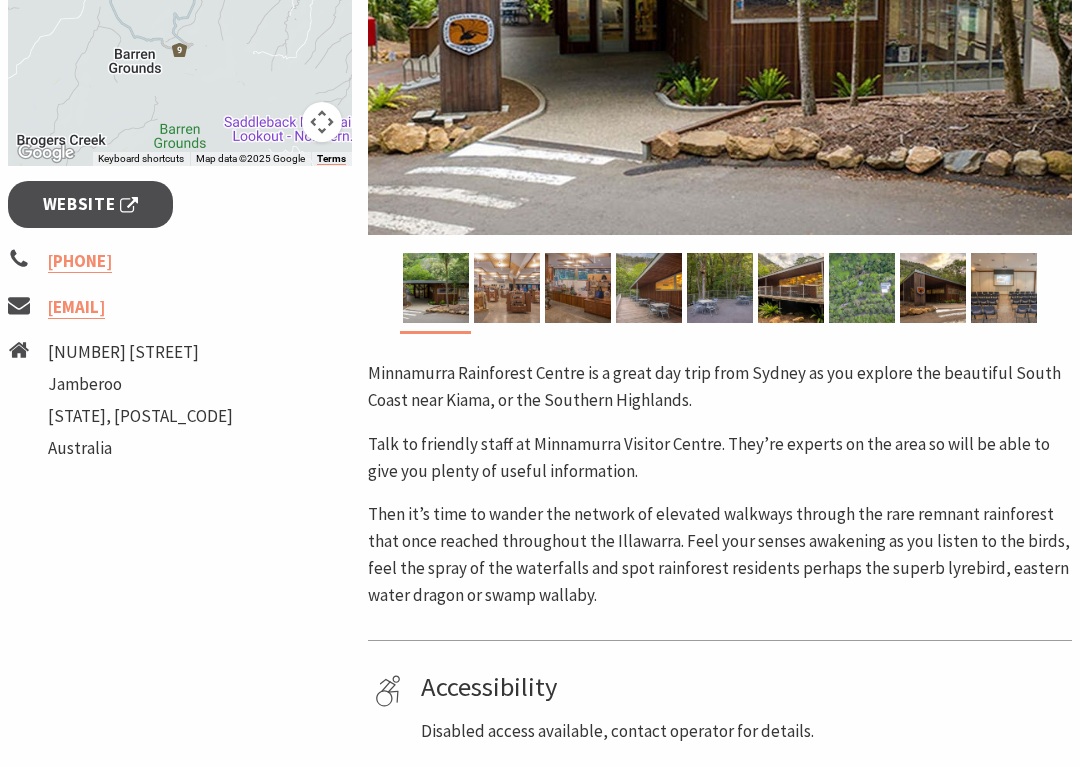 scroll, scrollTop: 648, scrollLeft: 0, axis: vertical 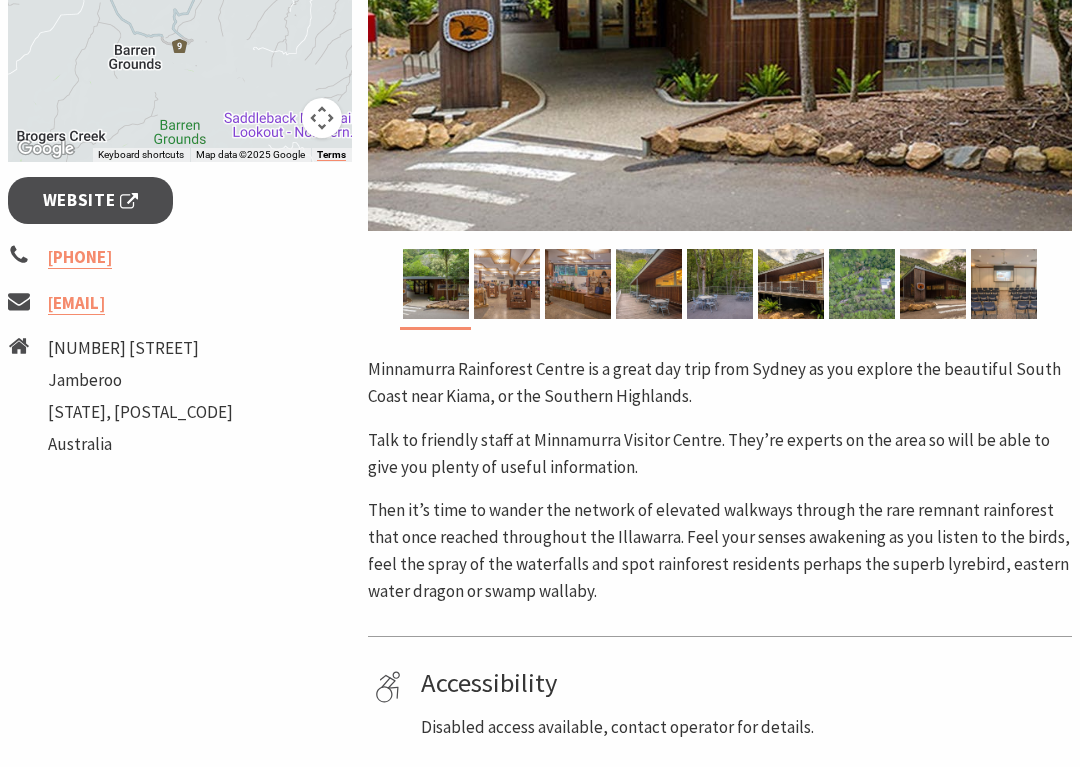 click at bounding box center (507, 284) 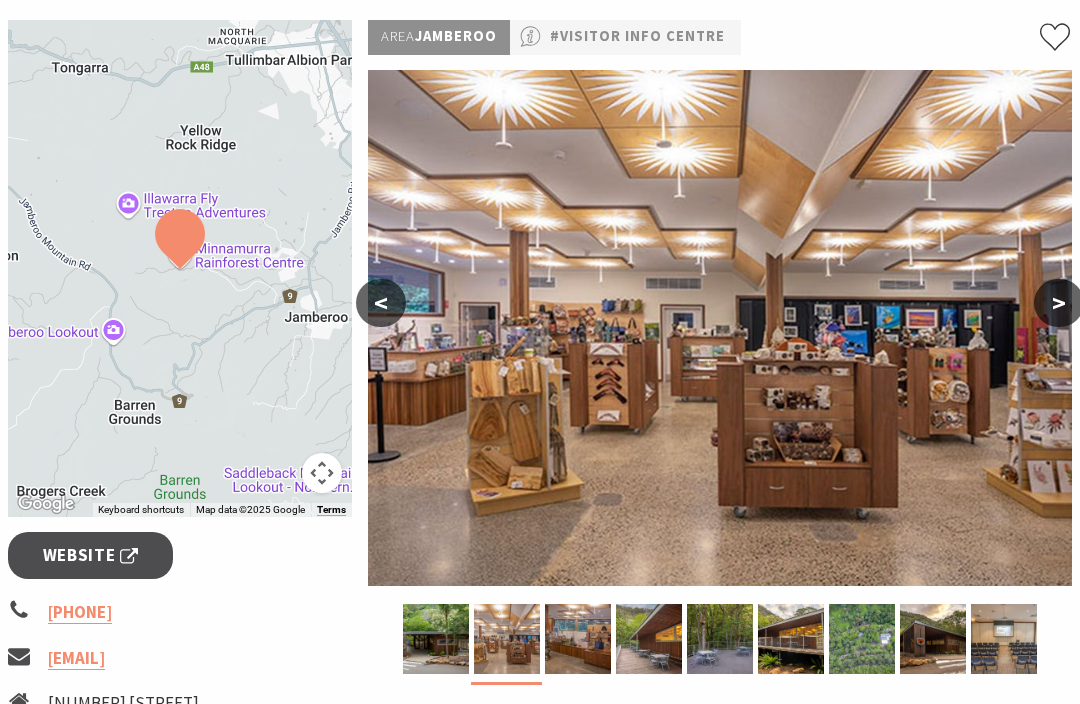 scroll, scrollTop: 213, scrollLeft: 0, axis: vertical 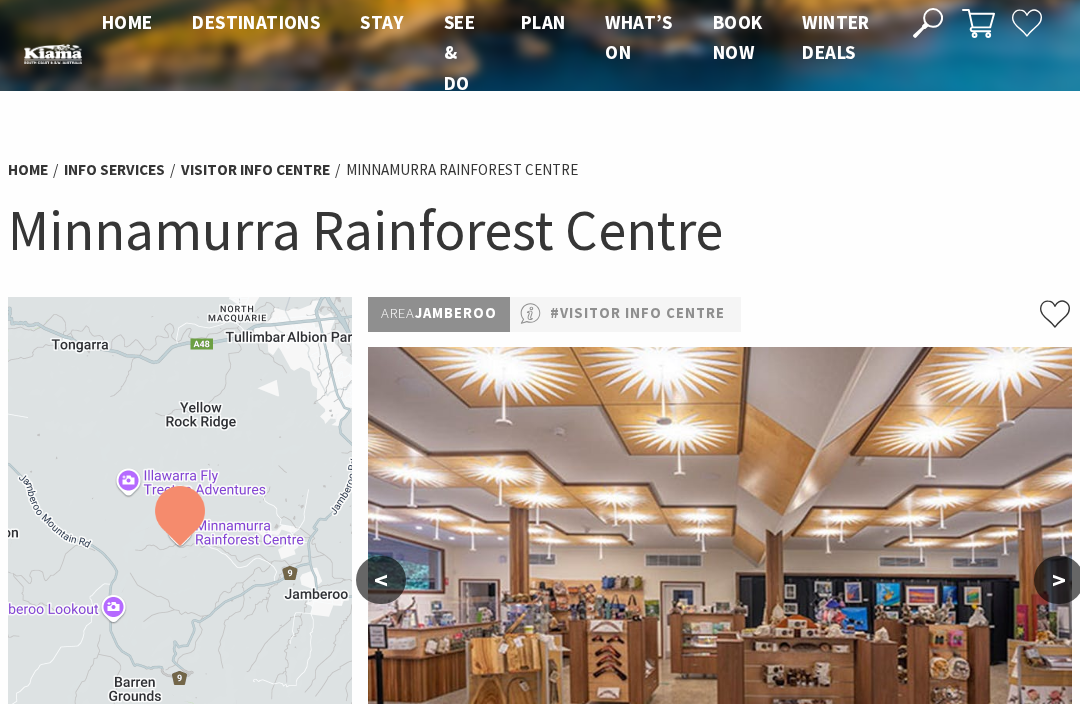 click on ">" at bounding box center (1059, 581) 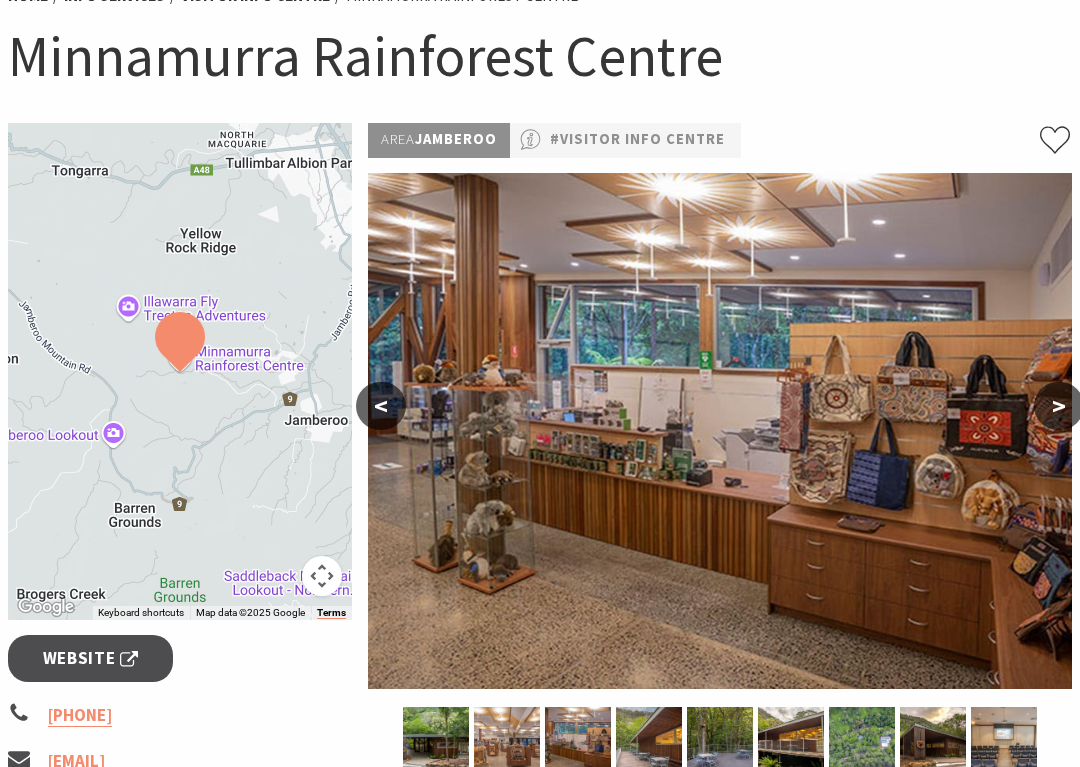 scroll, scrollTop: 195, scrollLeft: 0, axis: vertical 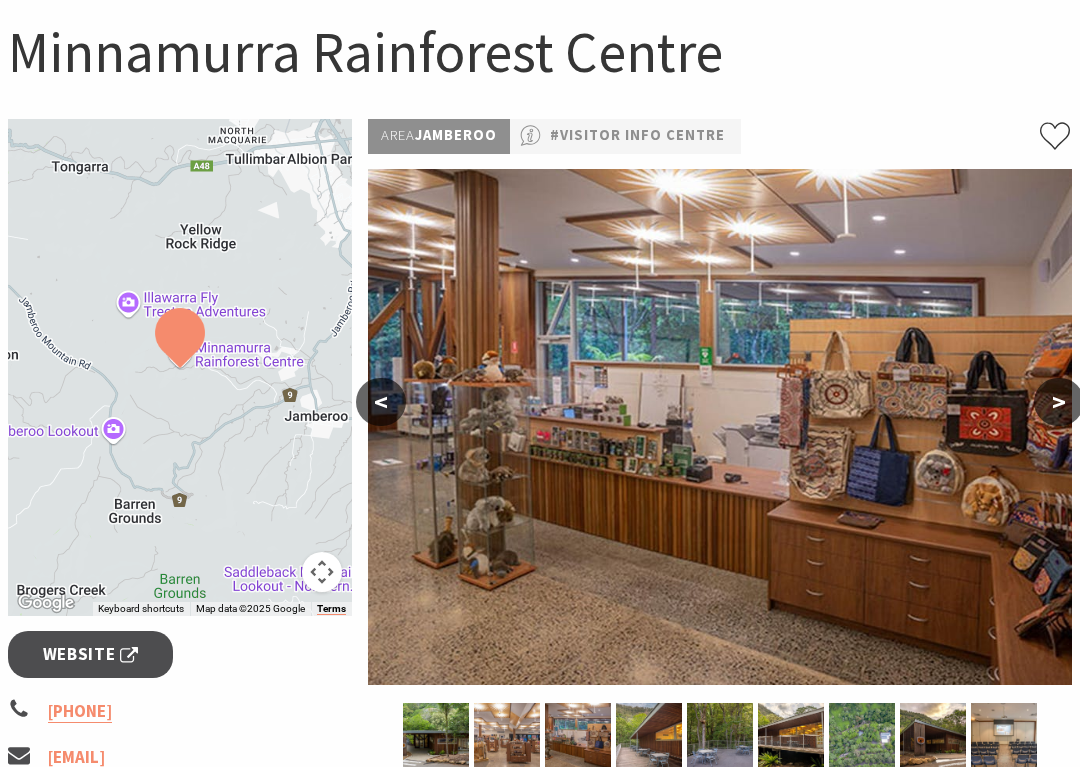 click on ">" at bounding box center [1059, 402] 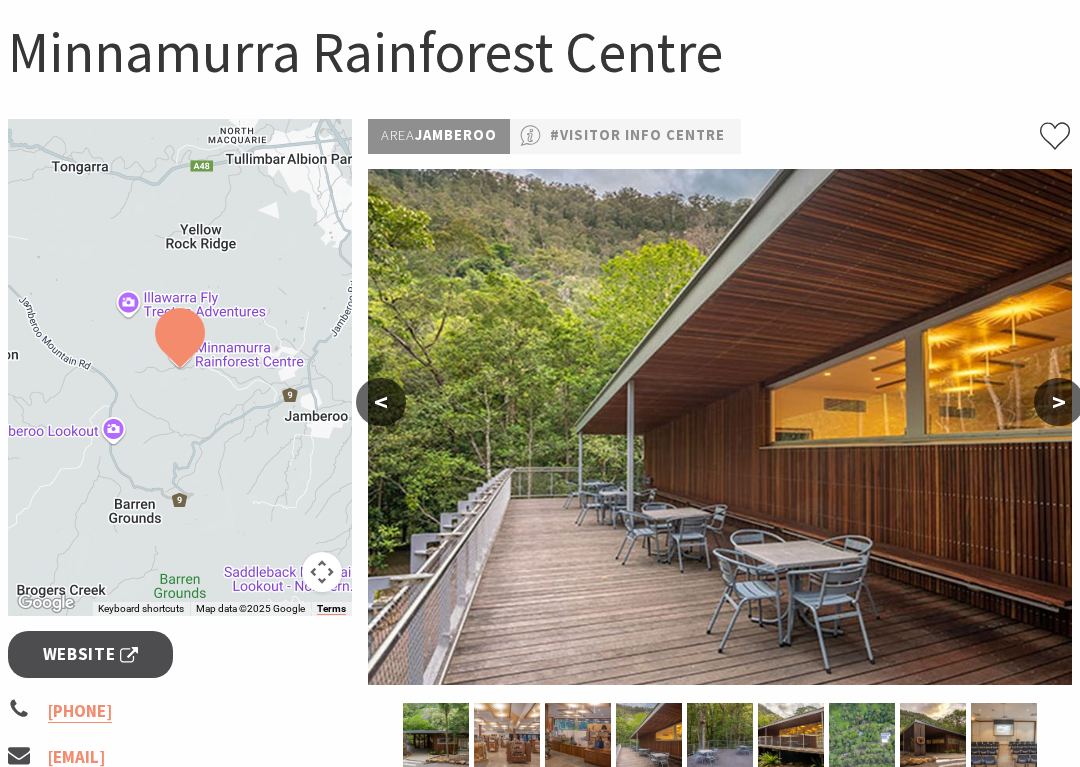 click on ">" at bounding box center (1059, 402) 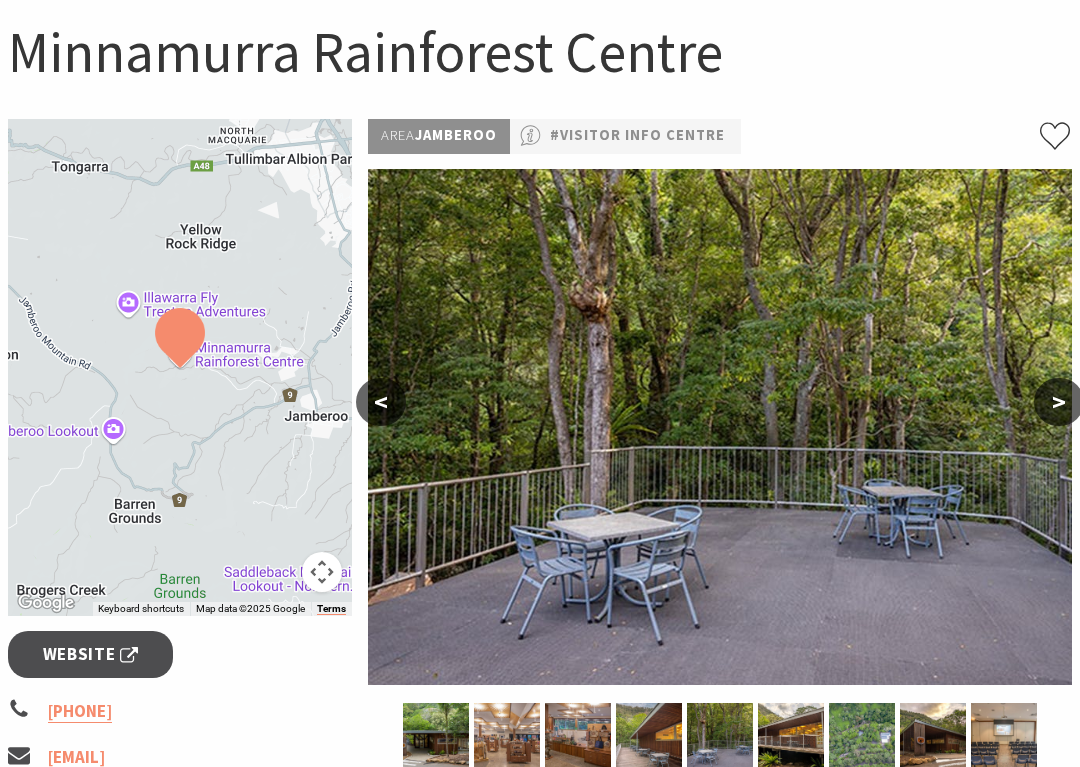click on ">" at bounding box center [1059, 402] 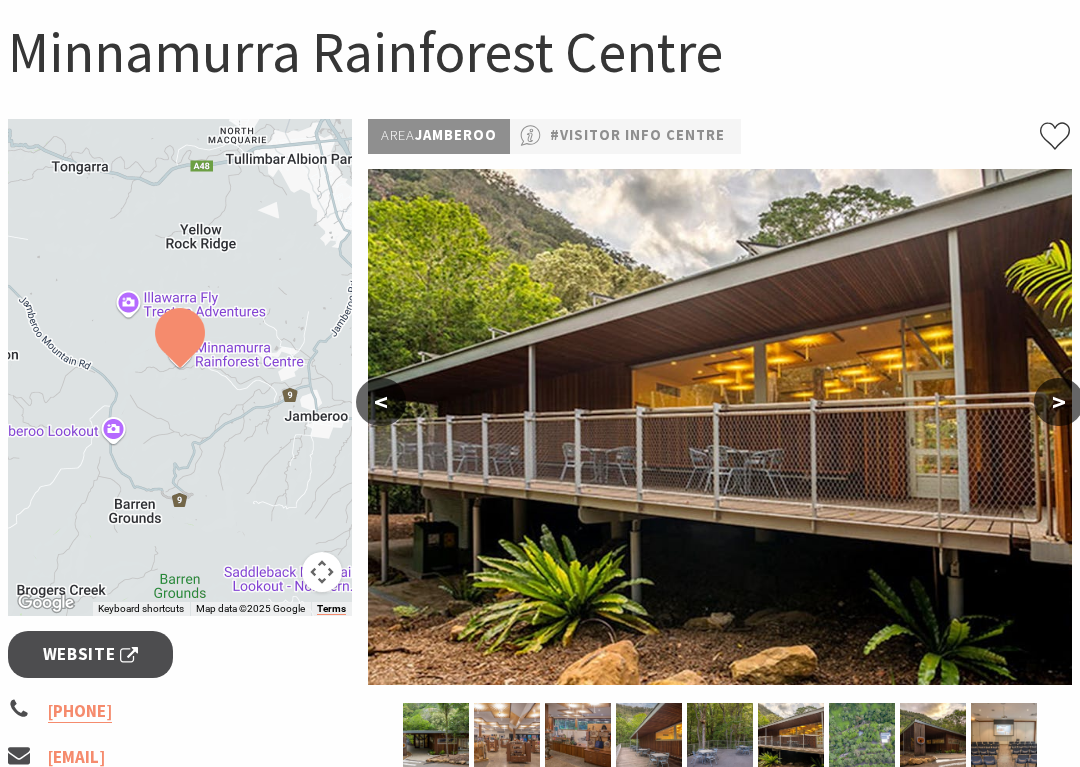 click on ">" at bounding box center [1059, 402] 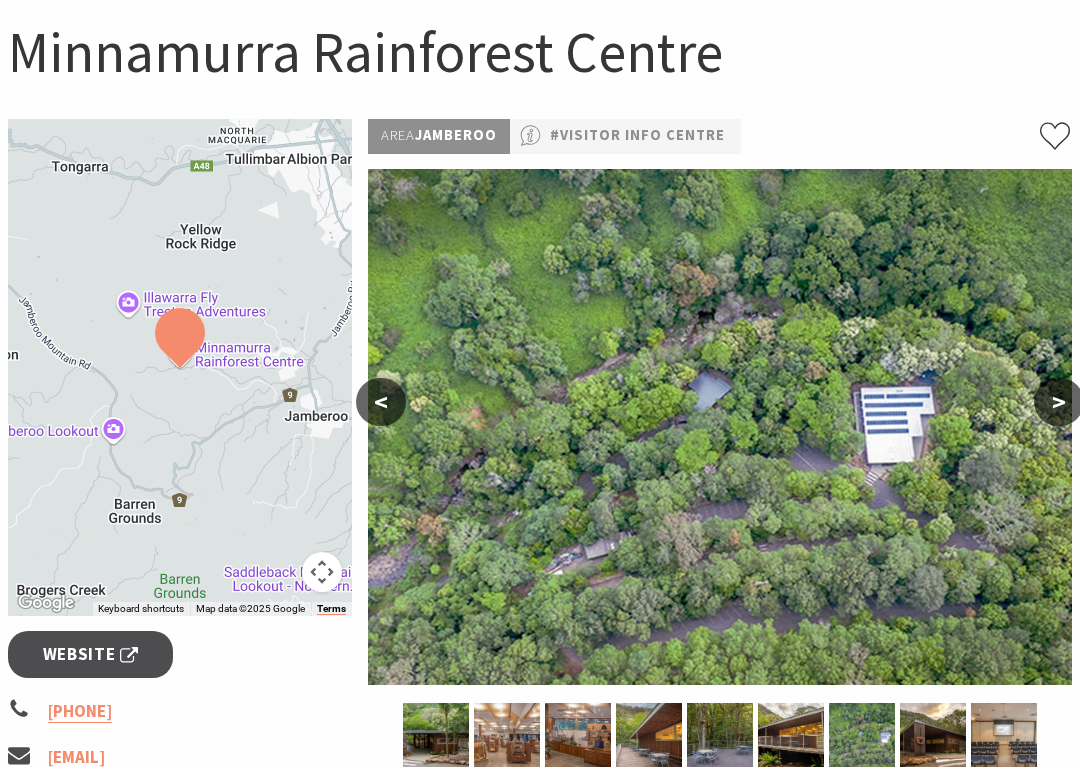click on ">" at bounding box center (1059, 402) 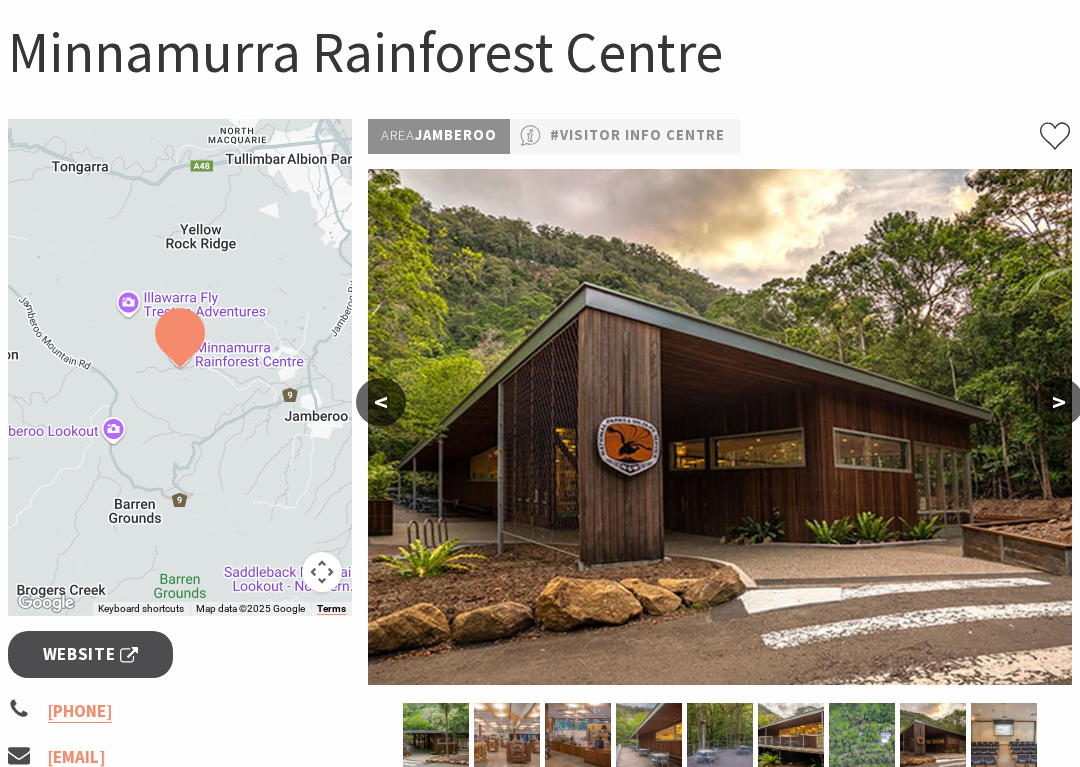 click on ">" at bounding box center (1059, 402) 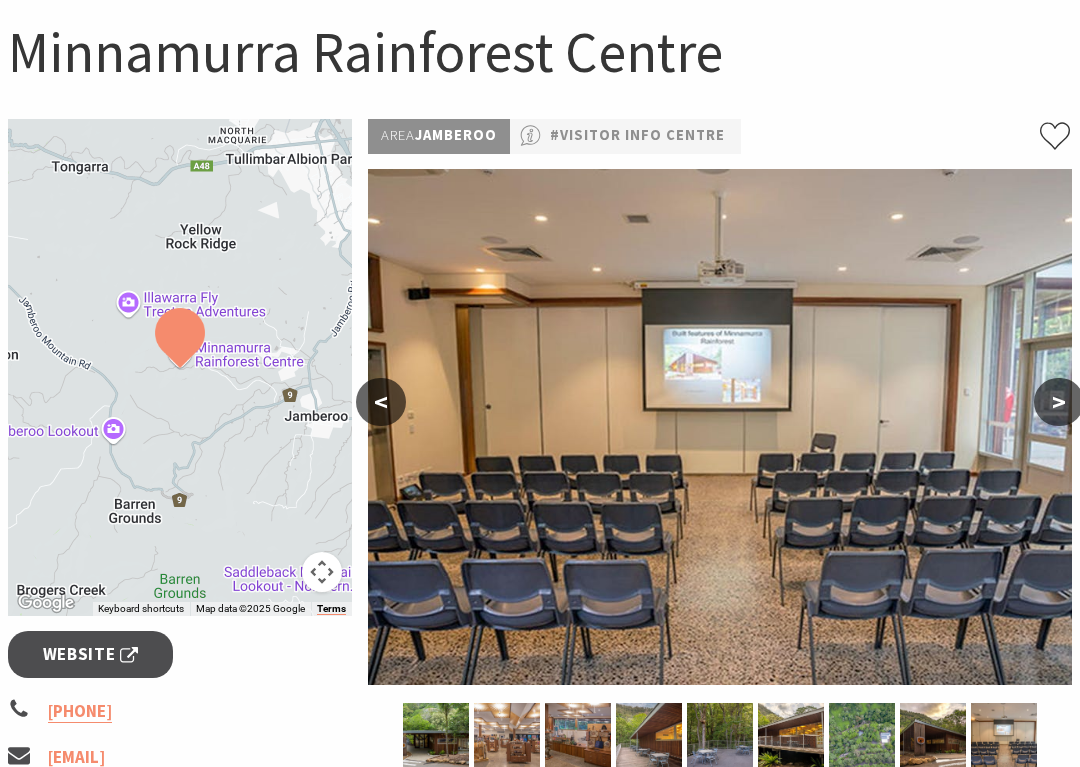click on ">" at bounding box center (1059, 402) 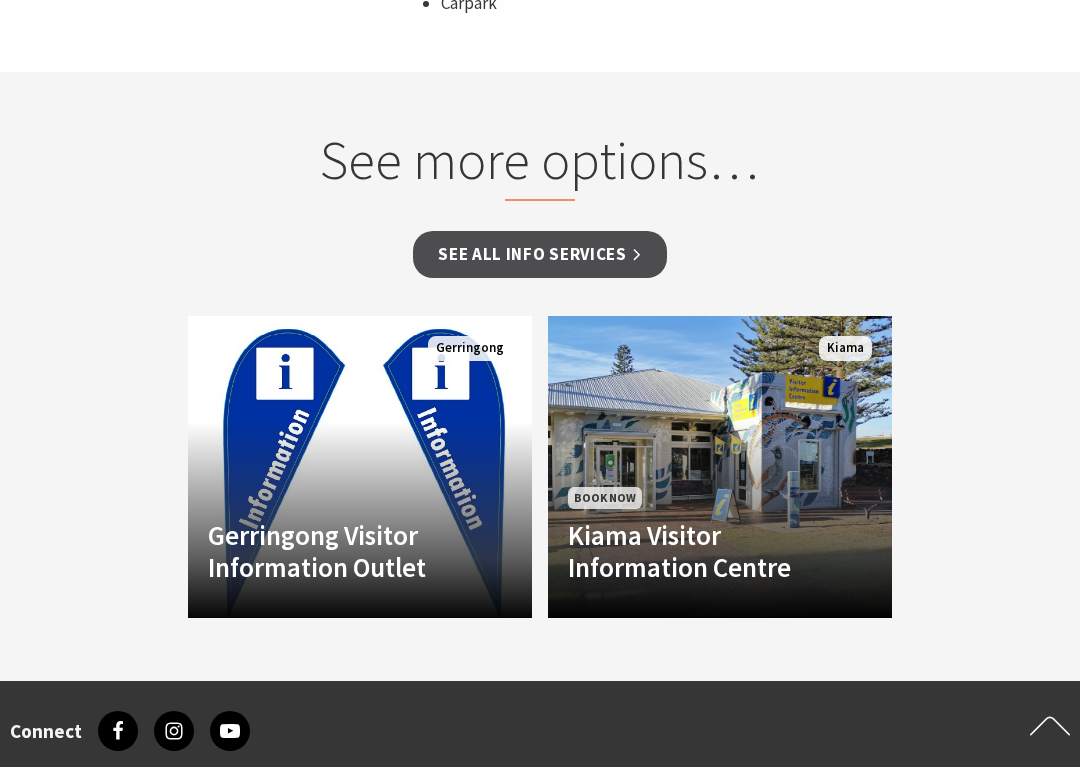scroll, scrollTop: 1535, scrollLeft: 0, axis: vertical 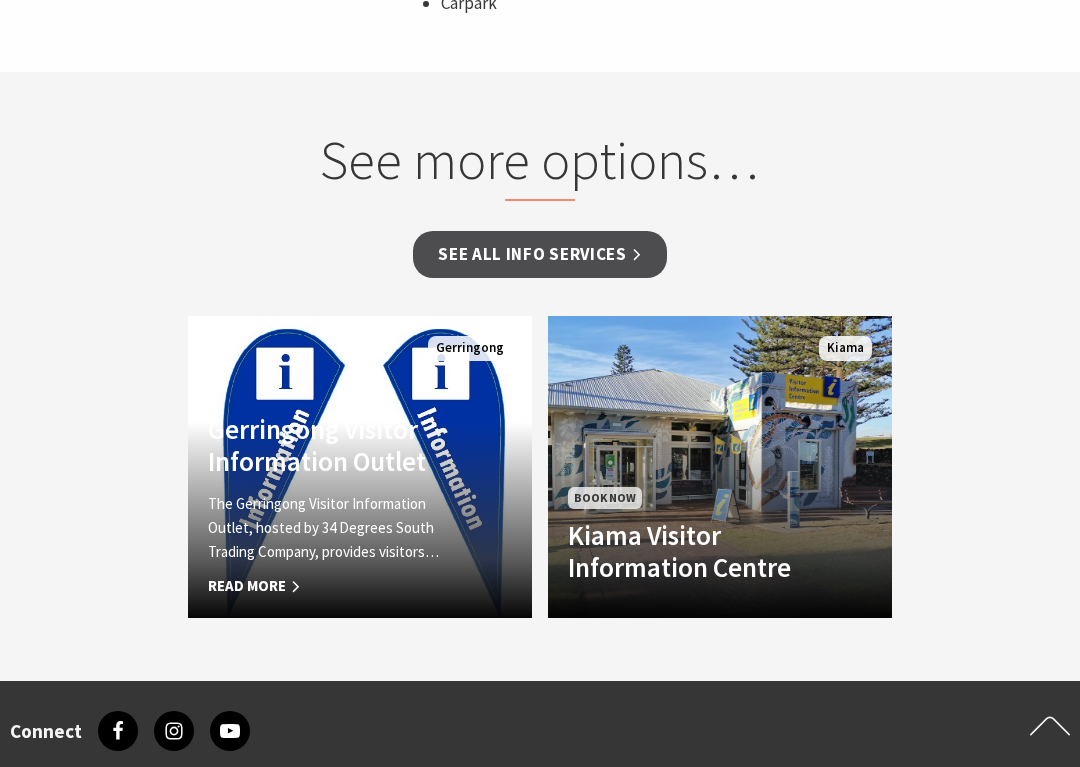 click on "Read More" at bounding box center [334, 586] 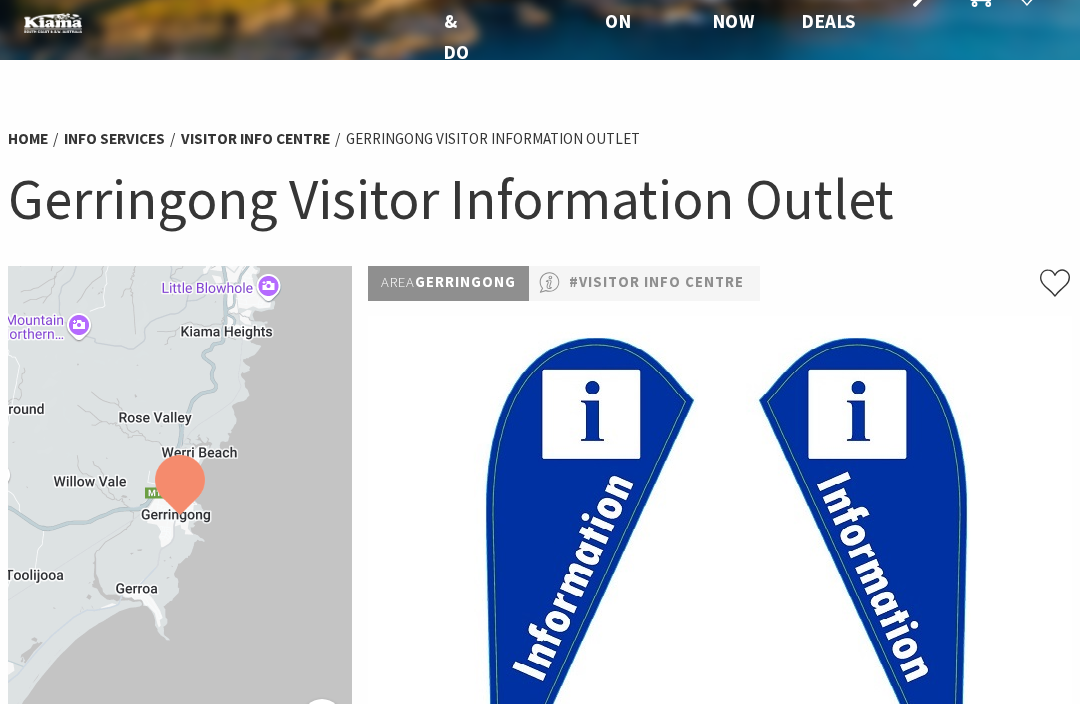 scroll, scrollTop: 9, scrollLeft: 0, axis: vertical 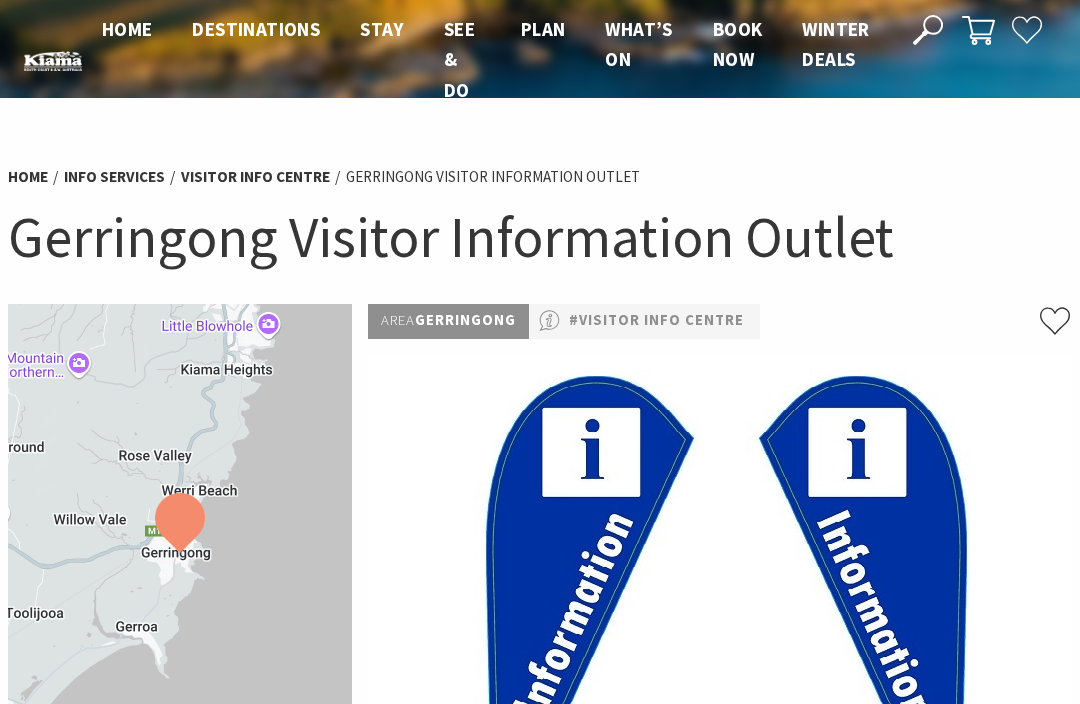 click at bounding box center (180, 553) 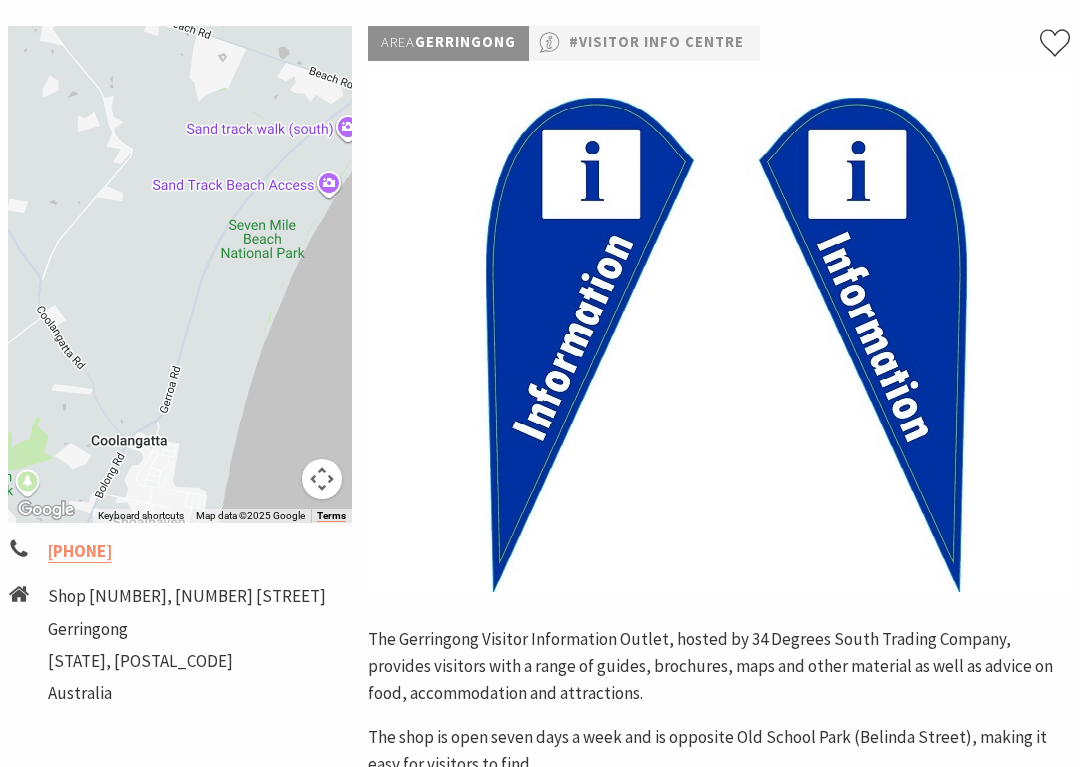 scroll, scrollTop: 292, scrollLeft: 0, axis: vertical 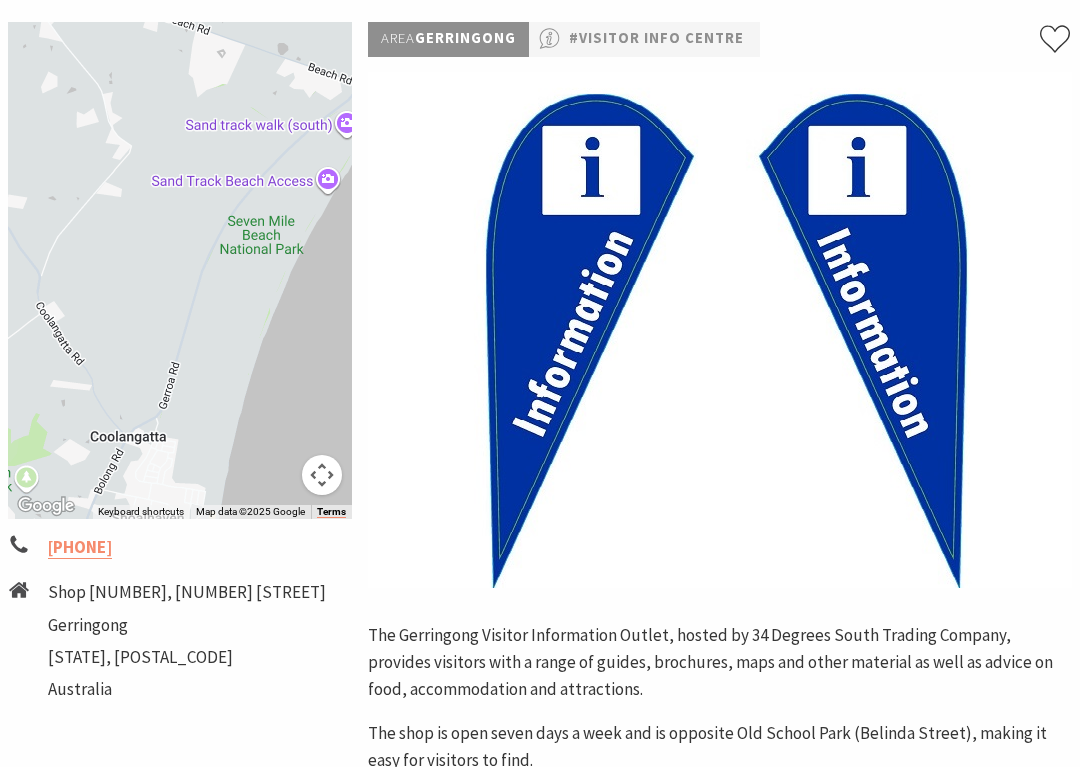 click at bounding box center (180, 270) 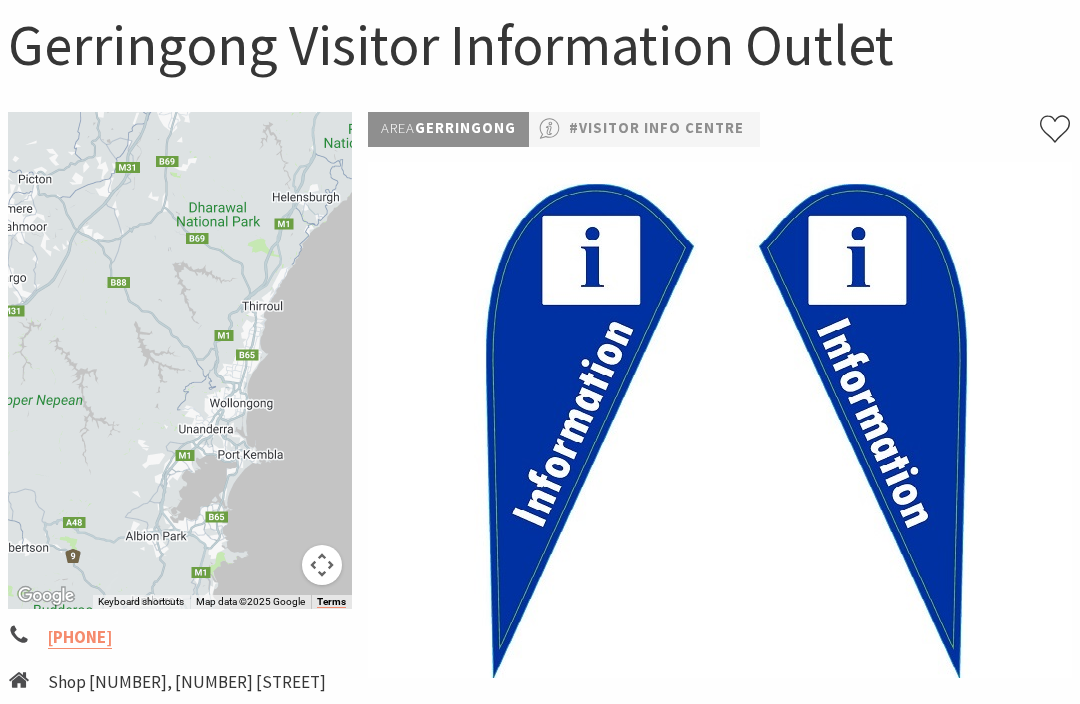 scroll, scrollTop: 201, scrollLeft: 0, axis: vertical 